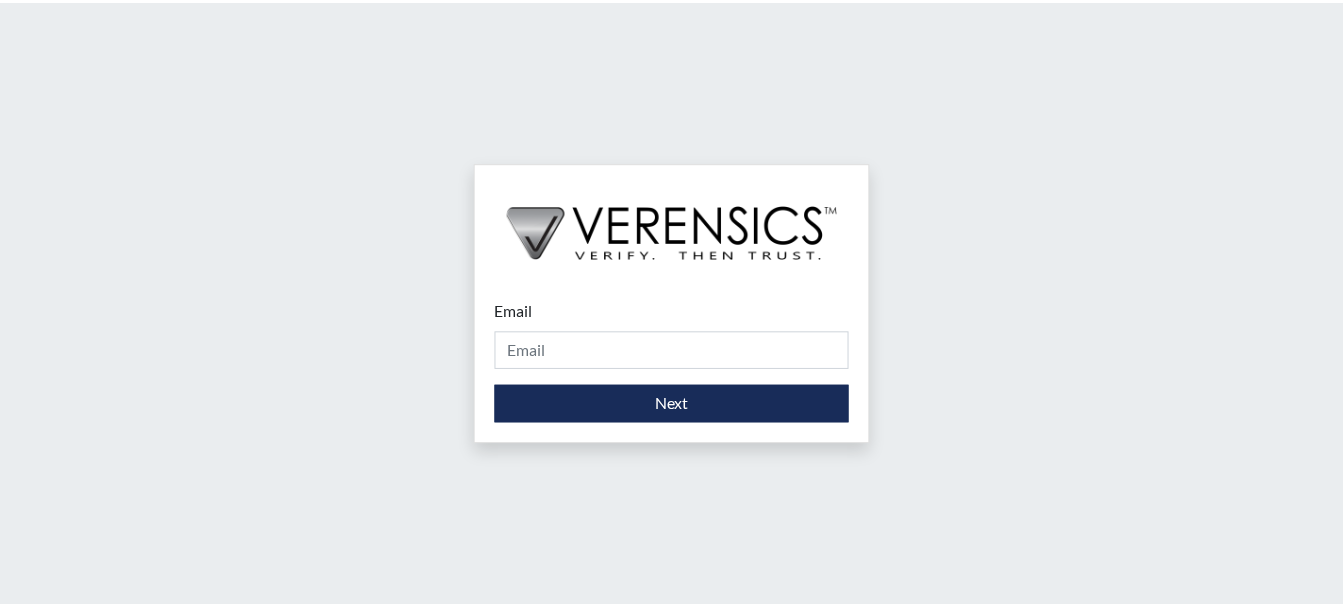 scroll, scrollTop: 0, scrollLeft: 0, axis: both 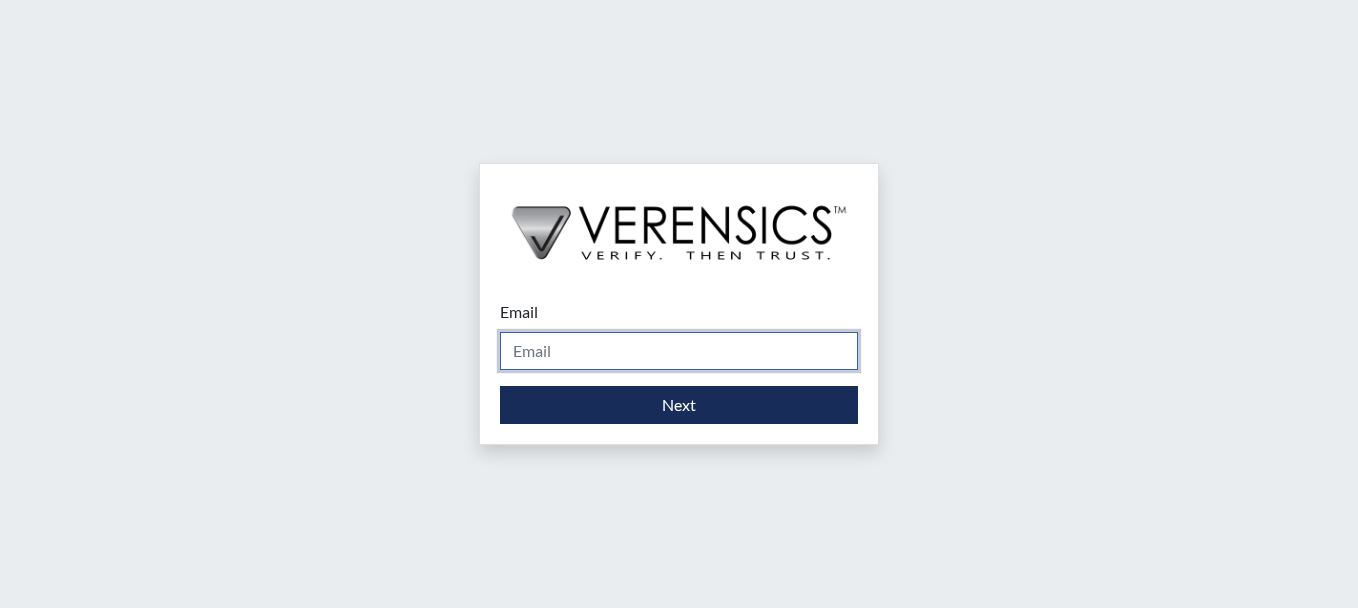 click on "Email" at bounding box center (679, 351) 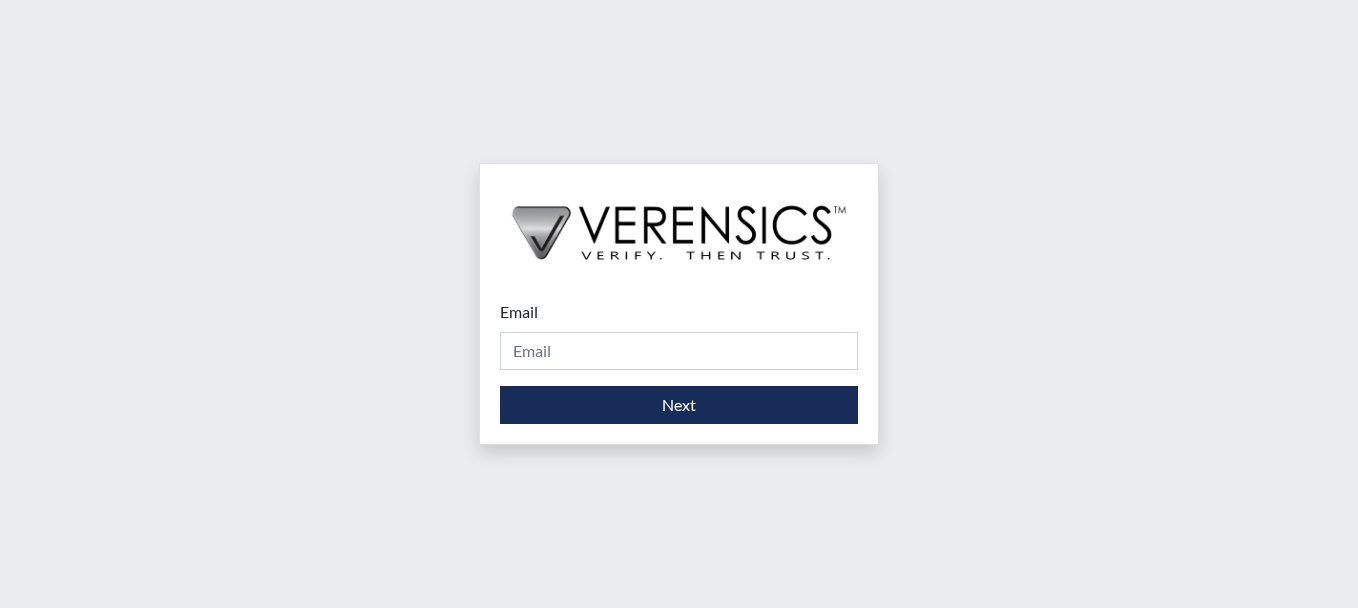 click on "Email  Please provide your email address.   Next" at bounding box center [679, 304] 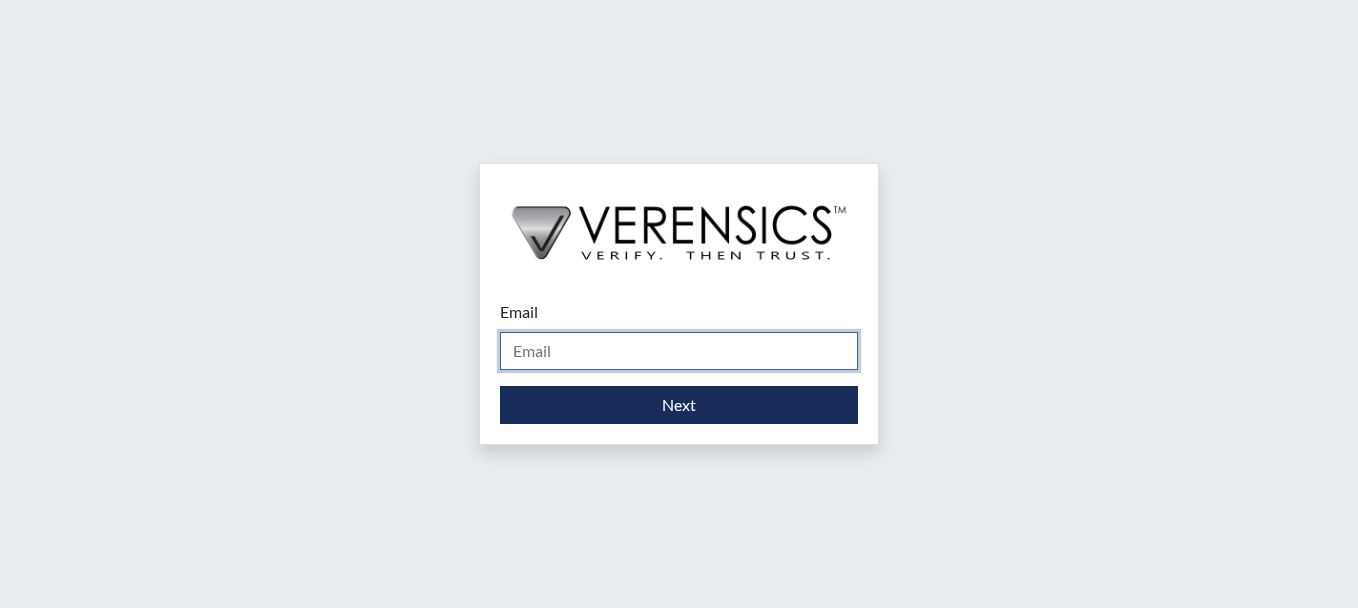 click on "Email" at bounding box center [679, 351] 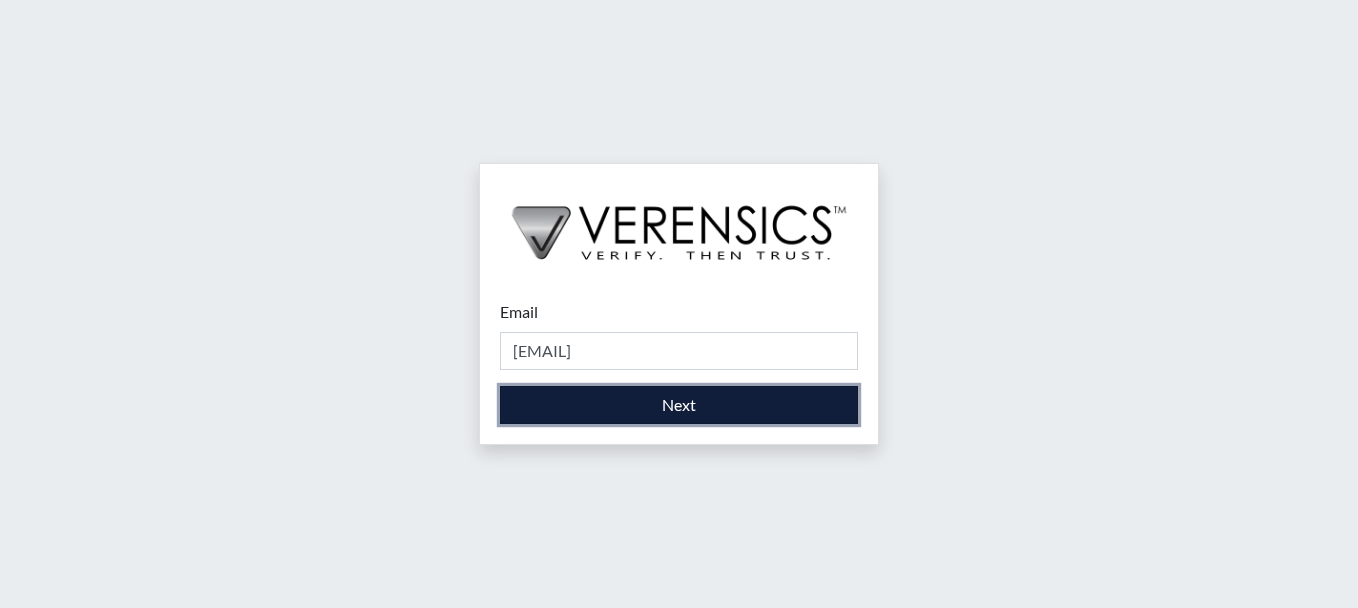 click on "Next" at bounding box center (679, 405) 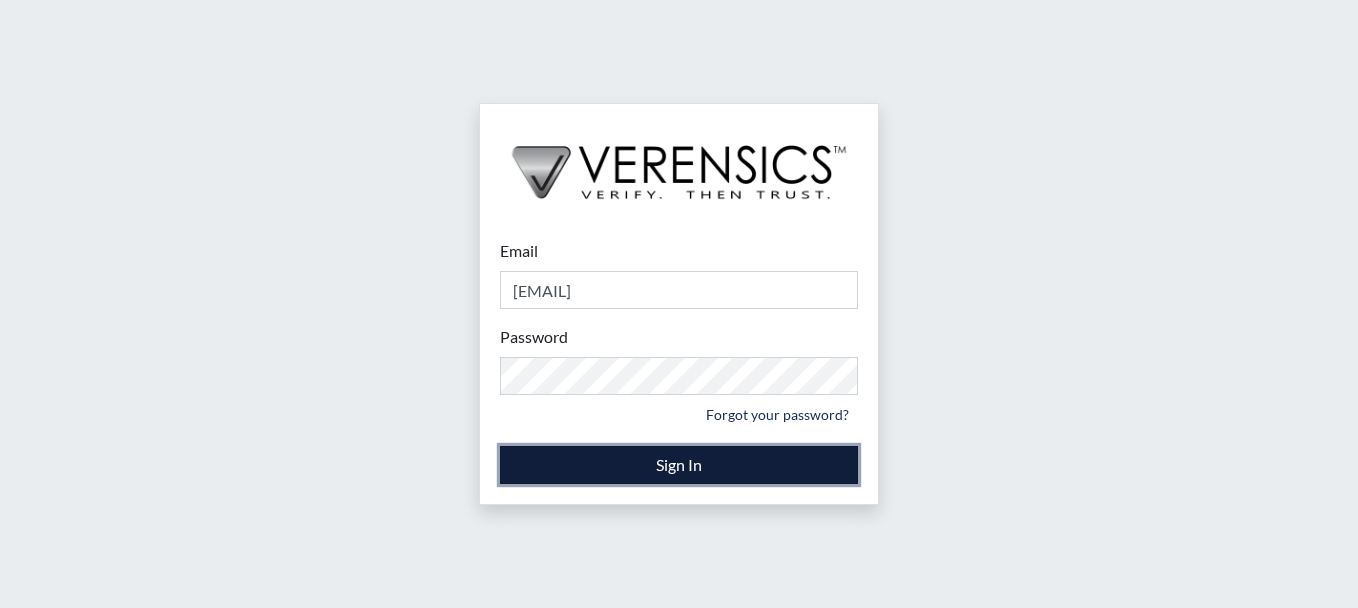 click on "Sign In" at bounding box center (679, 465) 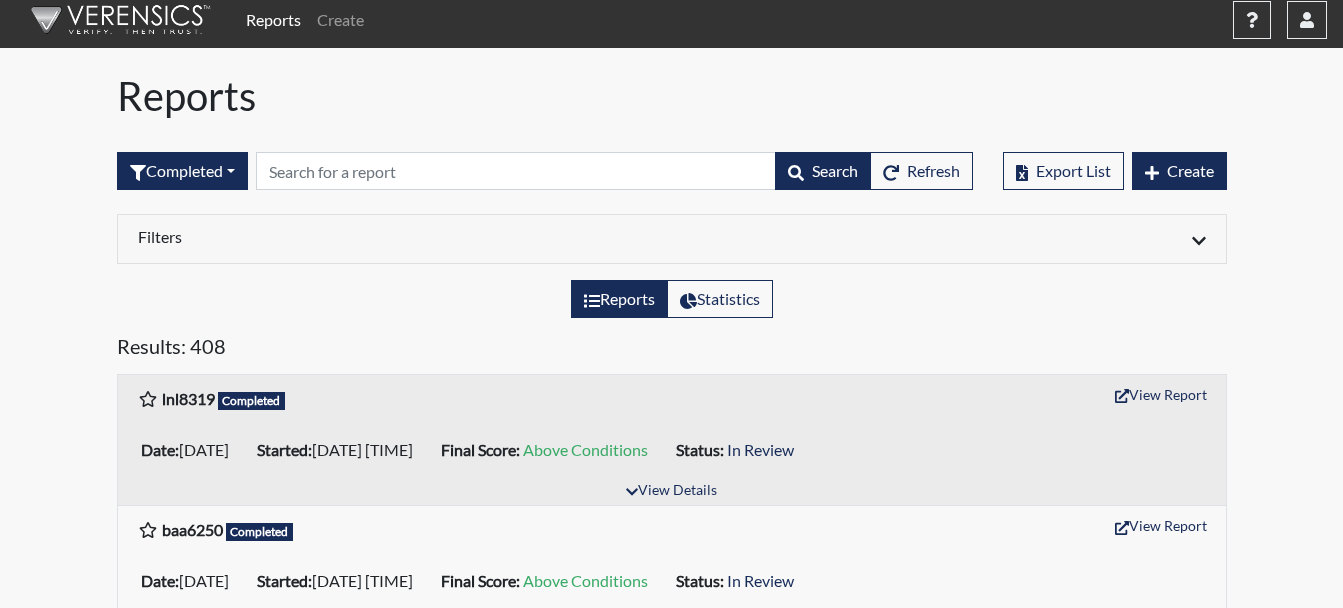scroll, scrollTop: 0, scrollLeft: 0, axis: both 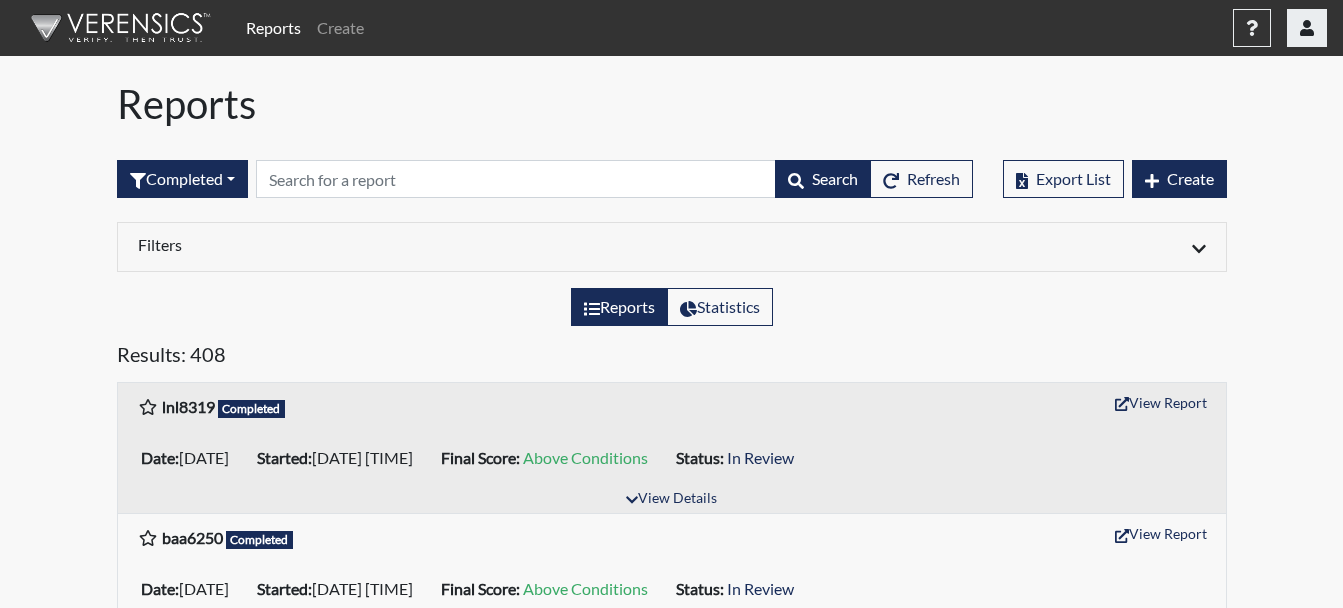 click at bounding box center [1307, 28] 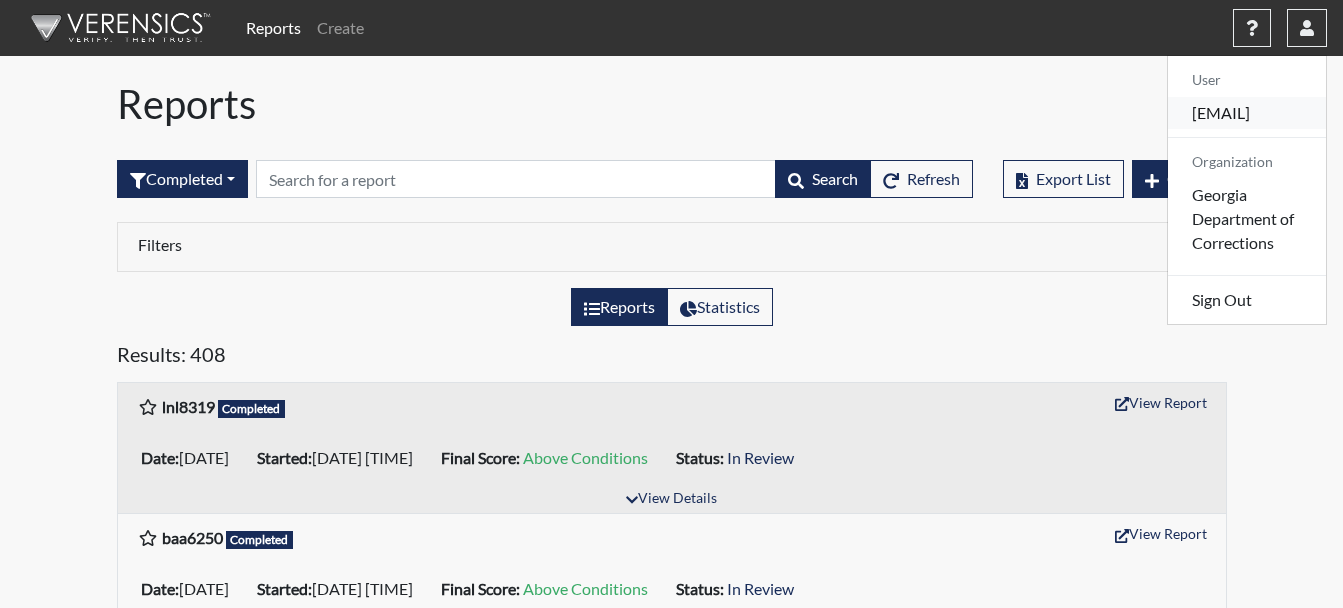click on "[EMAIL]" at bounding box center [1247, 113] 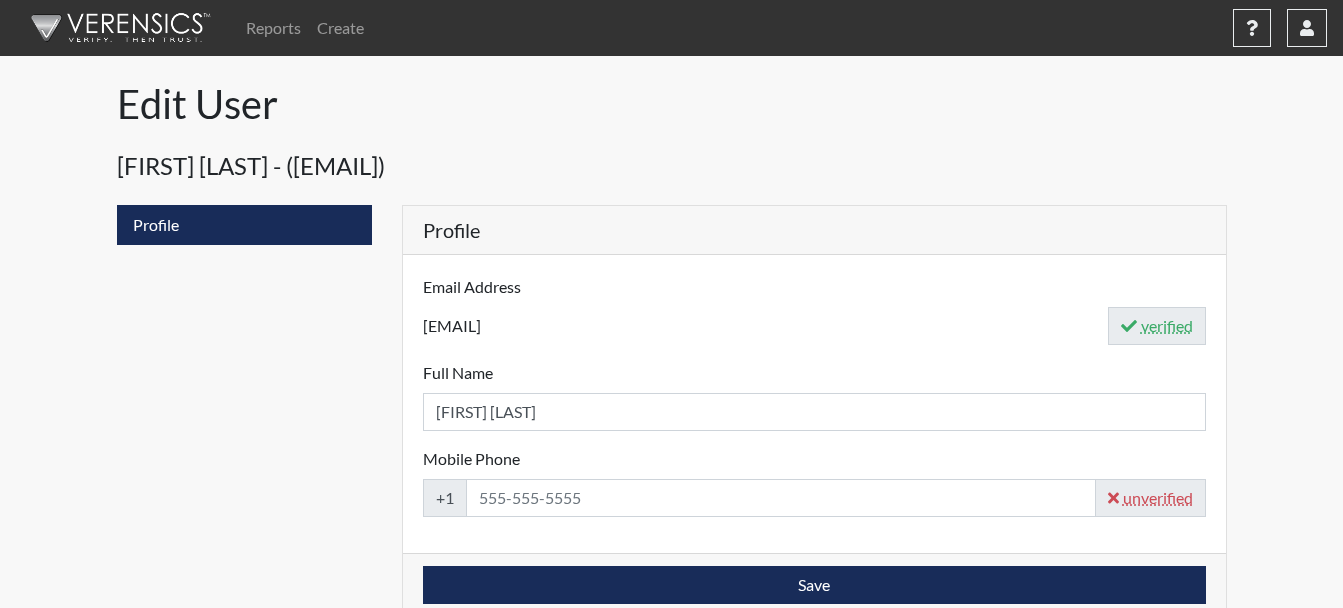 scroll, scrollTop: 9, scrollLeft: 0, axis: vertical 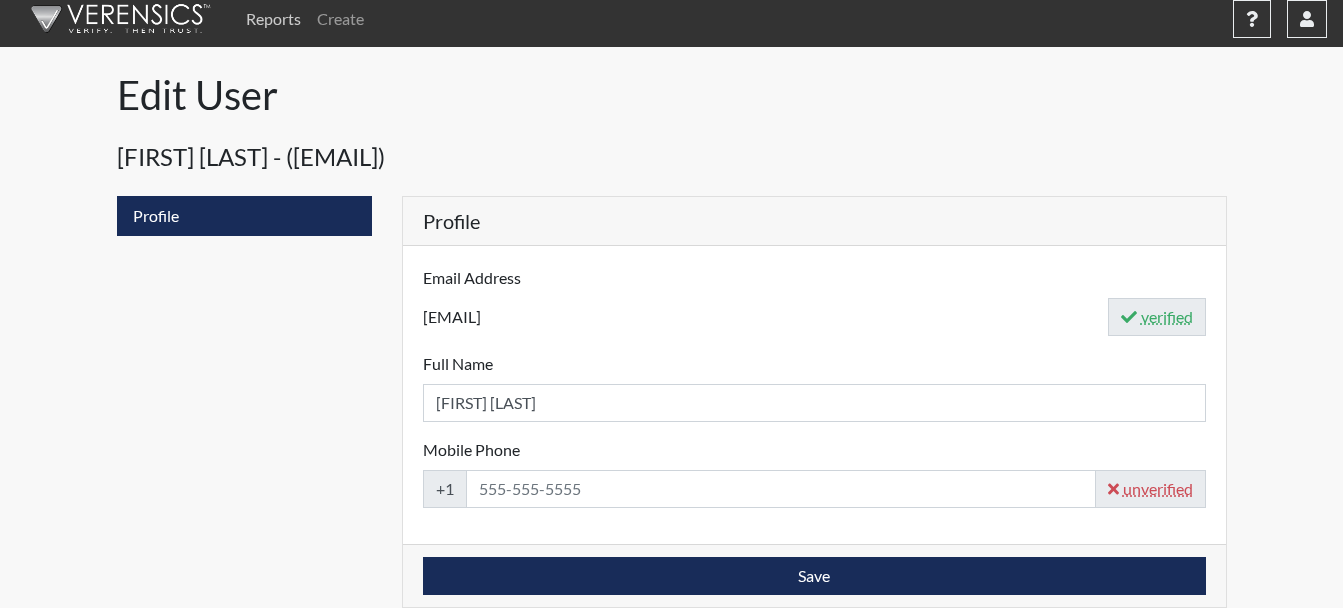 click on "Reports" at bounding box center (273, 19) 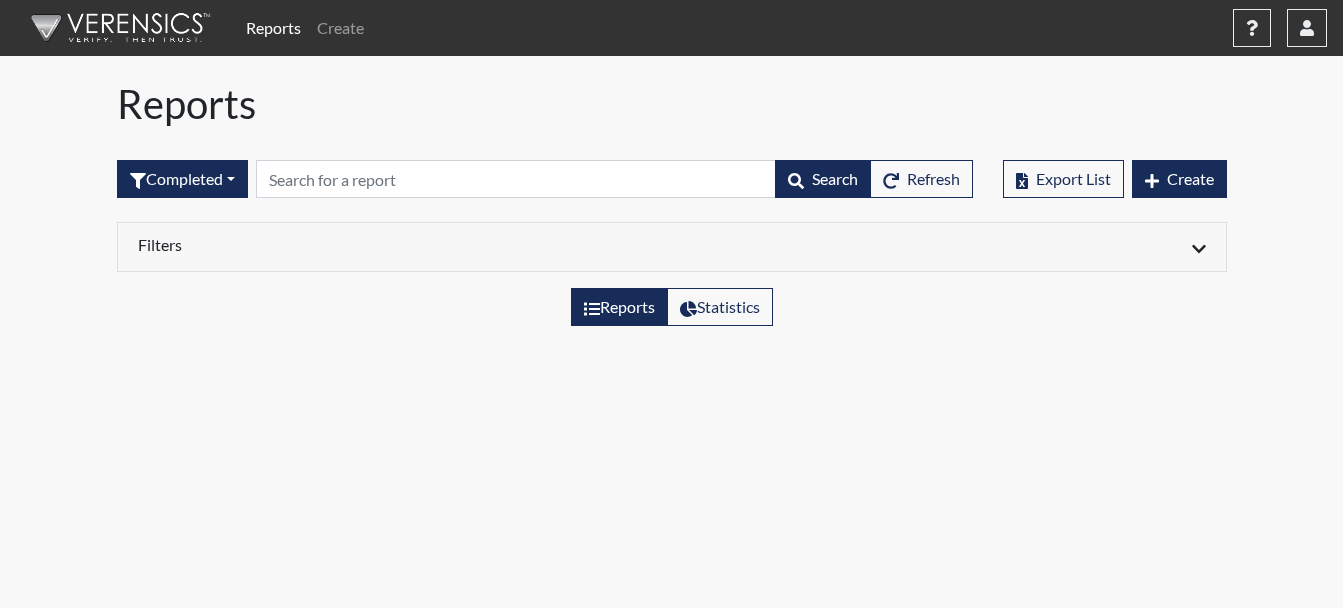 scroll, scrollTop: 0, scrollLeft: 0, axis: both 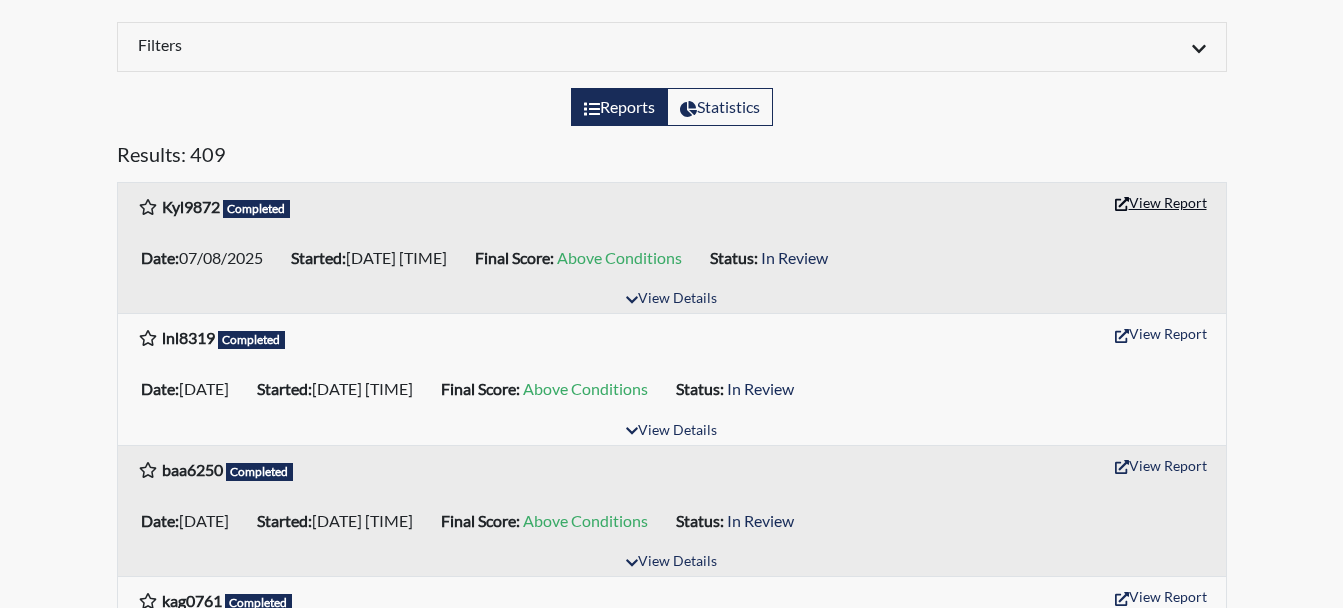 click on "View Report" at bounding box center (1161, 202) 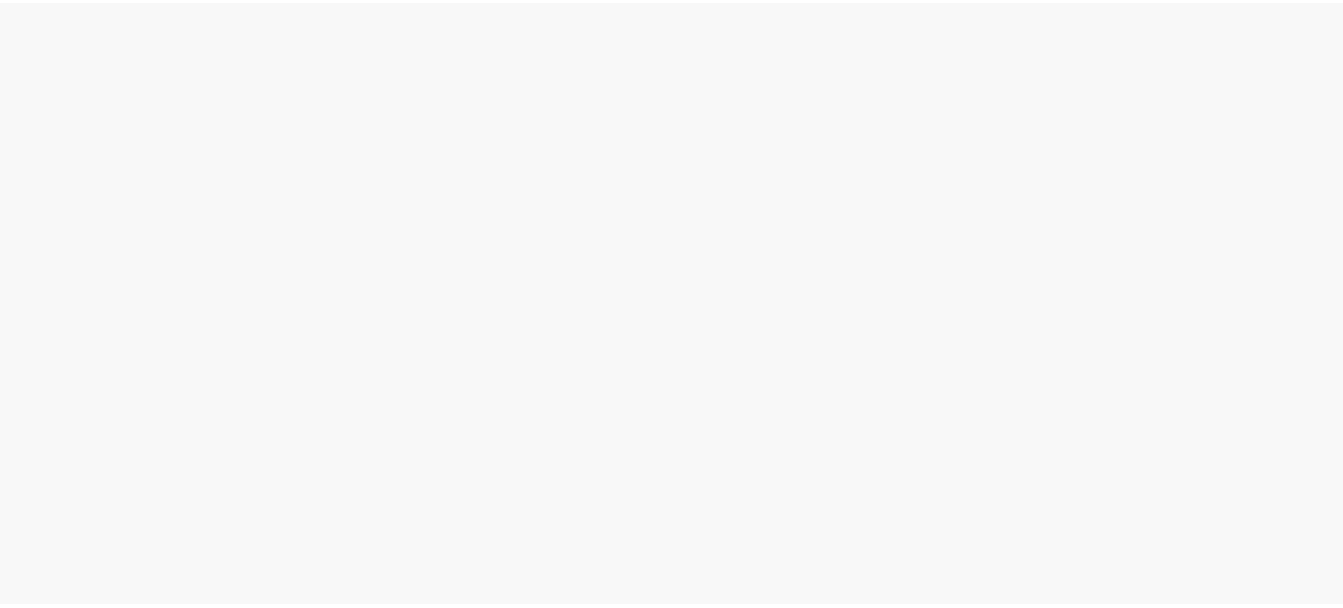 scroll, scrollTop: 0, scrollLeft: 0, axis: both 